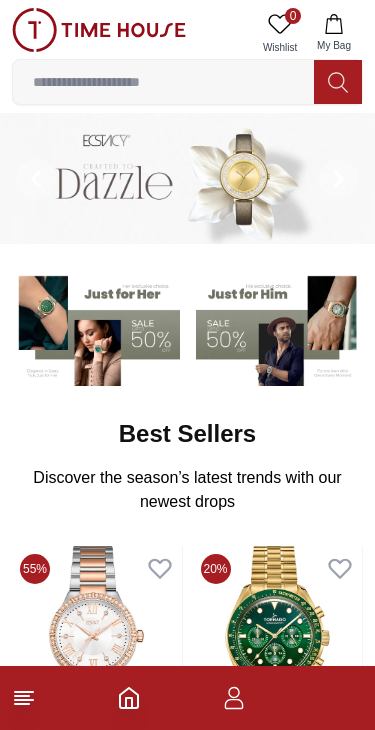scroll, scrollTop: 0, scrollLeft: 0, axis: both 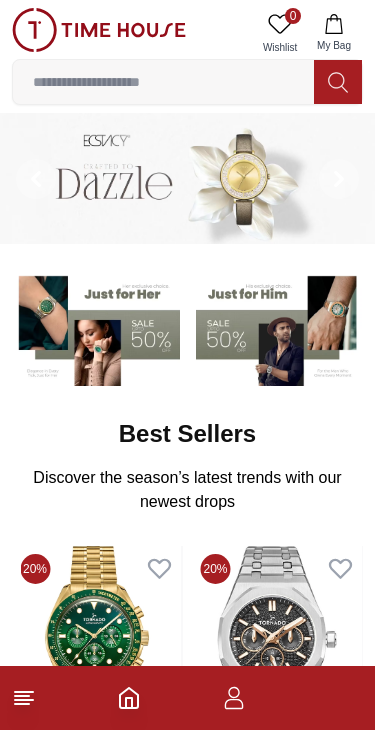 click at bounding box center (163, 82) 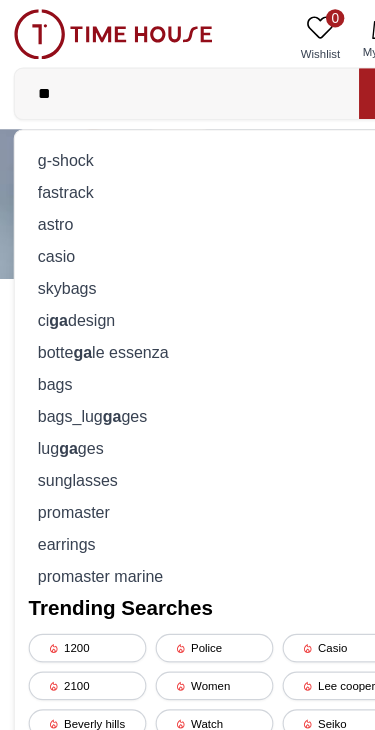 type on "*" 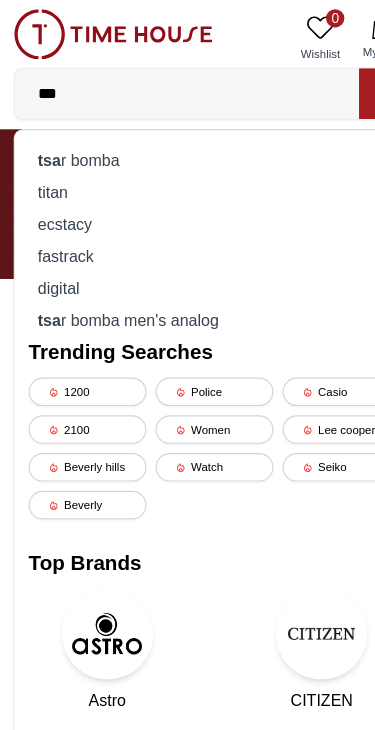 type on "***" 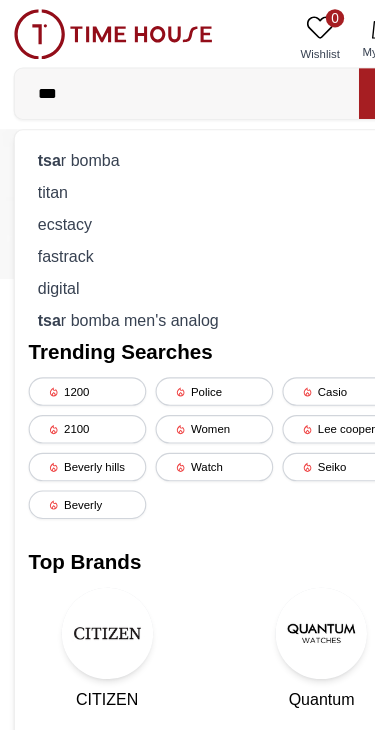 click on "tsa r bomba" at bounding box center [187, 140] 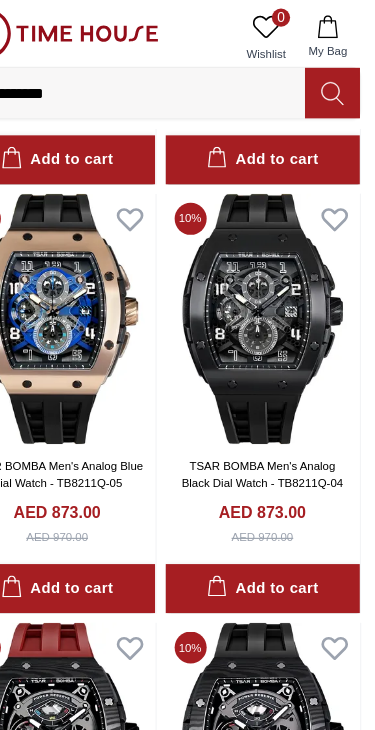 scroll, scrollTop: 2661, scrollLeft: 0, axis: vertical 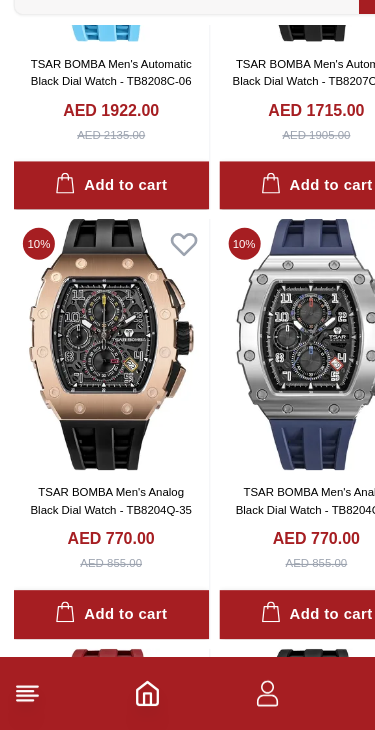 click on "Add to cart" at bounding box center [97, 629] 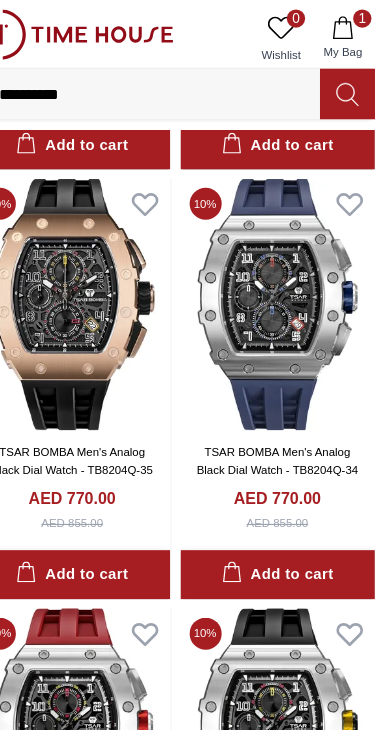 scroll, scrollTop: 4174, scrollLeft: 0, axis: vertical 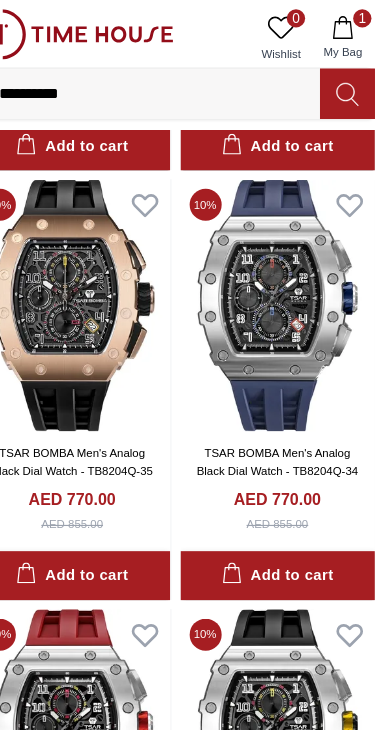 click on "1 My Bag" at bounding box center [334, 33] 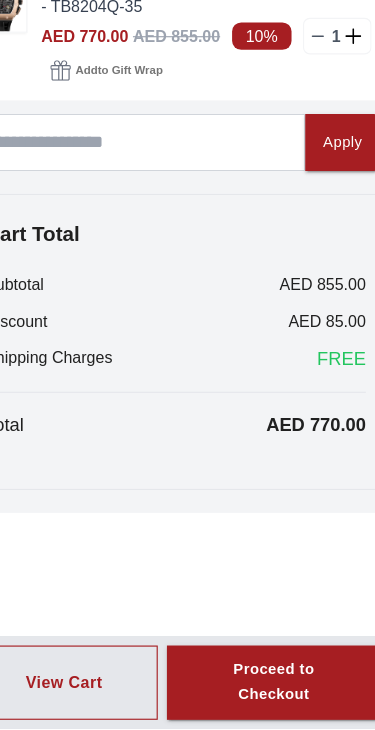 scroll, scrollTop: 4606, scrollLeft: 0, axis: vertical 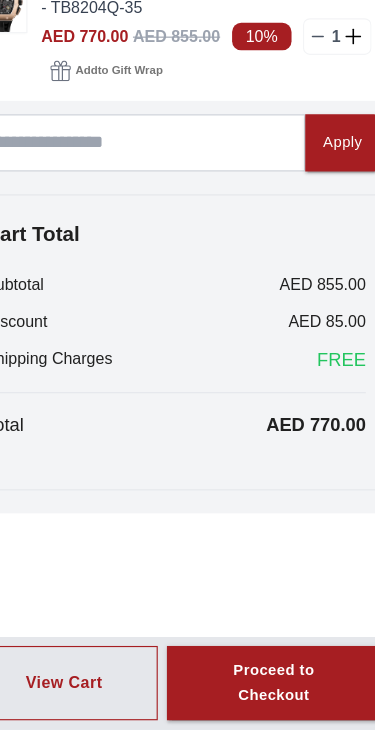 click on "Proceed to Checkout" at bounding box center (273, 690) 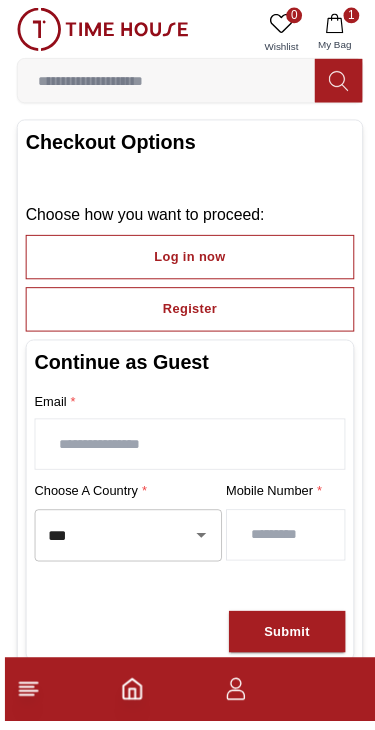 scroll, scrollTop: 0, scrollLeft: 0, axis: both 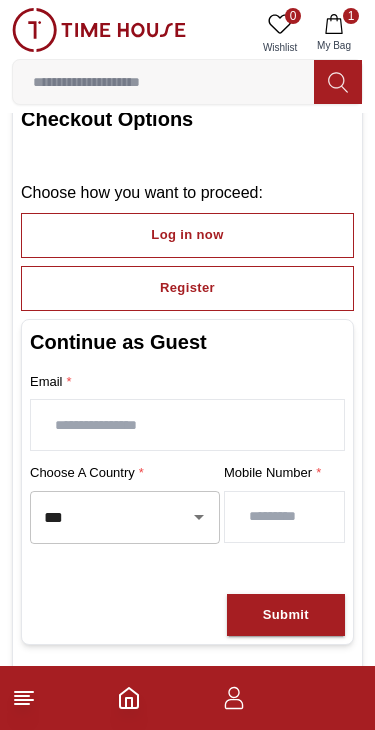 click at bounding box center (187, 425) 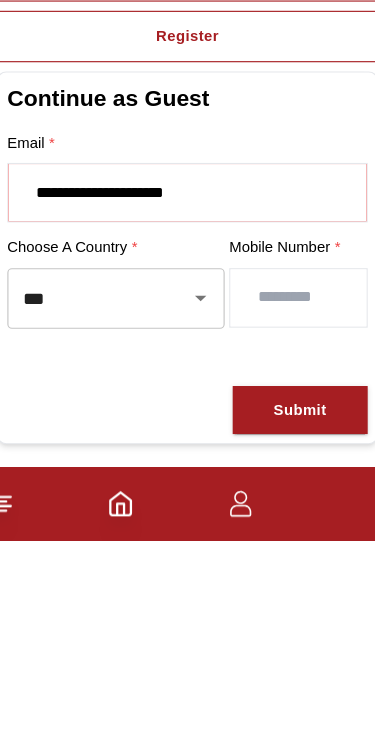 type on "**********" 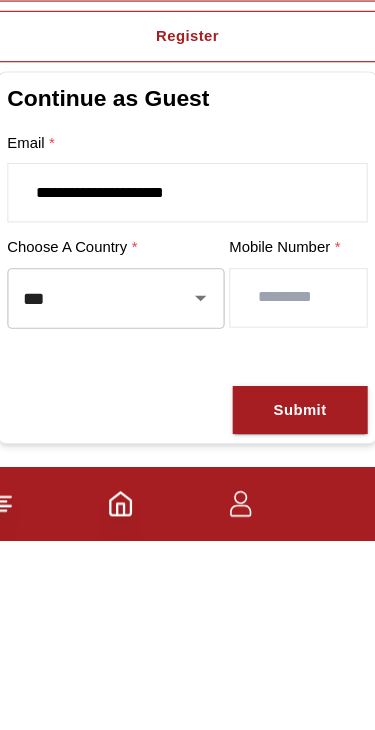 click on "***" at bounding box center (97, 518) 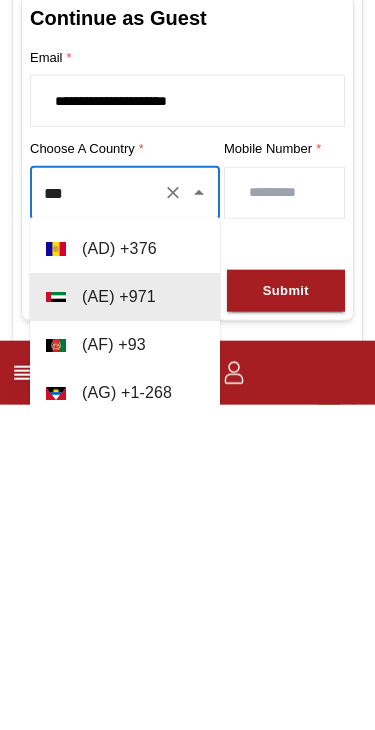 click on "Submit" at bounding box center (286, 616) 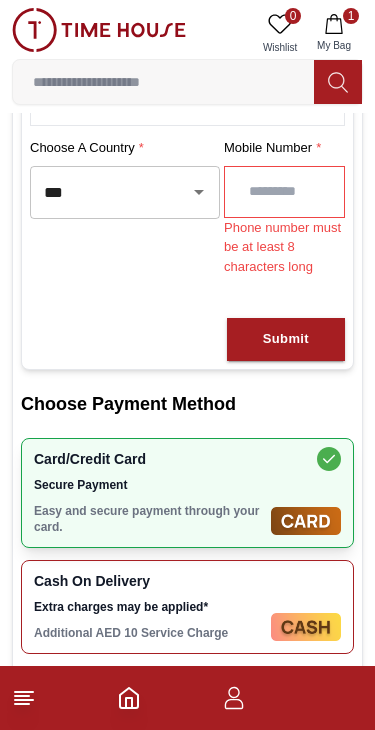 click at bounding box center [284, 192] 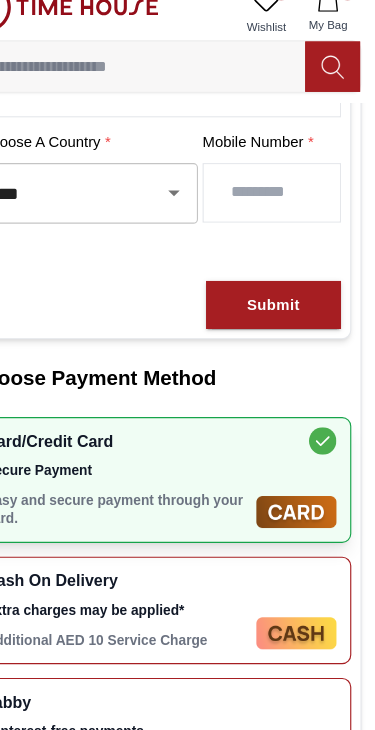 type on "*********" 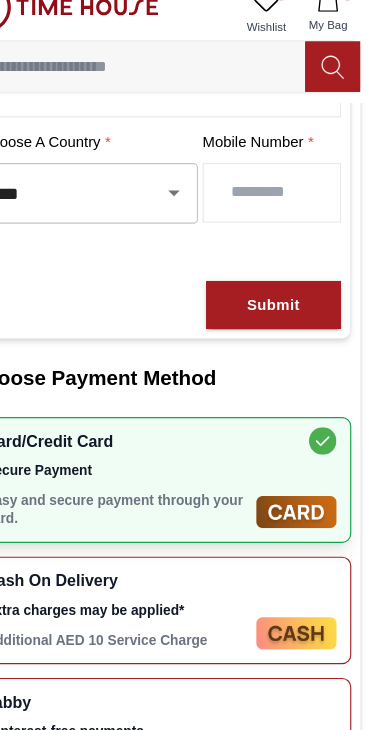 click on "Submit" at bounding box center [286, 290] 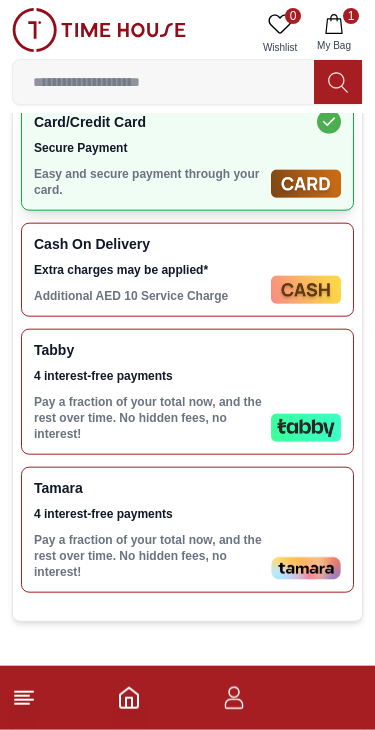 scroll, scrollTop: 787, scrollLeft: 0, axis: vertical 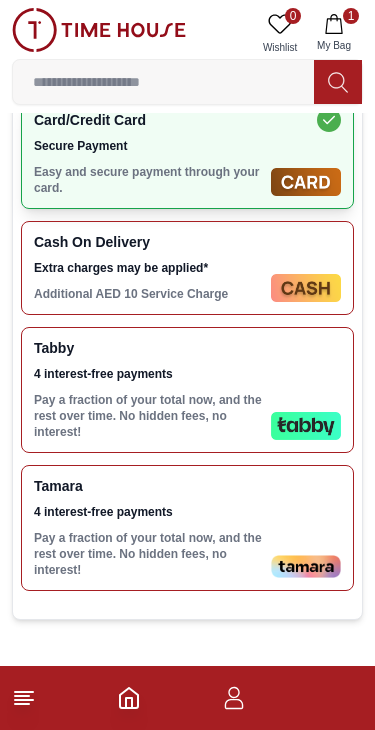 click on "Tabby 4 interest-free payments Pay a fraction of your total now, and the rest over time. No hidden fees, no interest!" at bounding box center [187, 390] 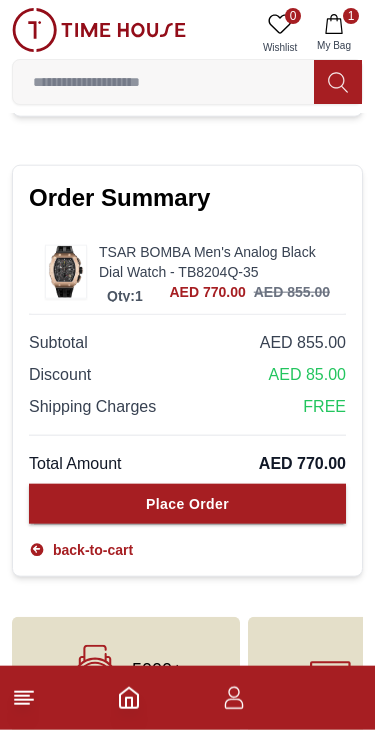 scroll, scrollTop: 1292, scrollLeft: 0, axis: vertical 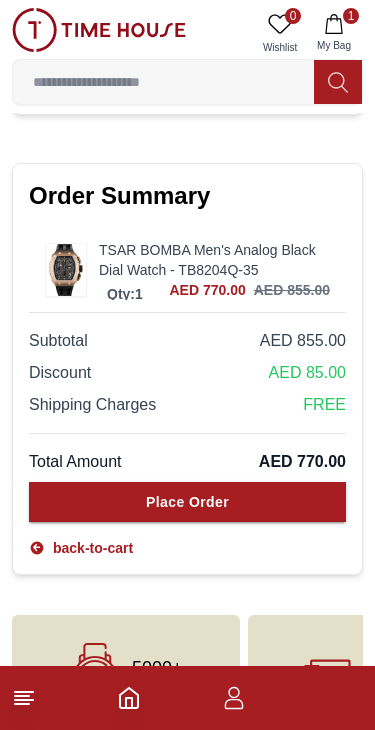 click on "Place Order" at bounding box center (187, 502) 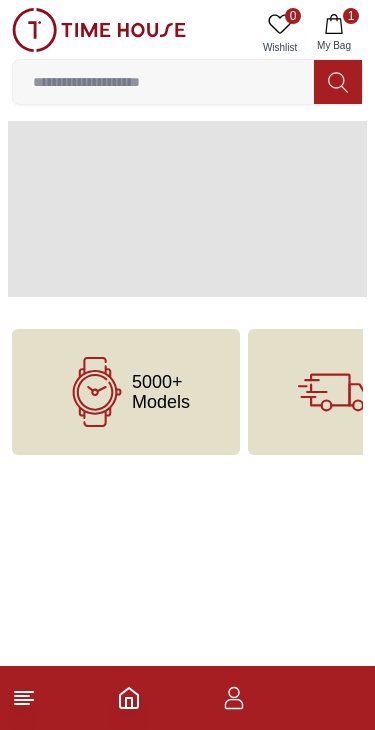 scroll, scrollTop: 0, scrollLeft: 0, axis: both 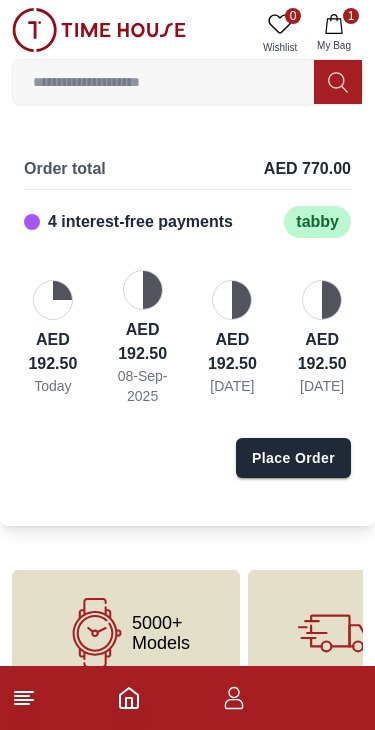 click on "Place Order" at bounding box center [293, 458] 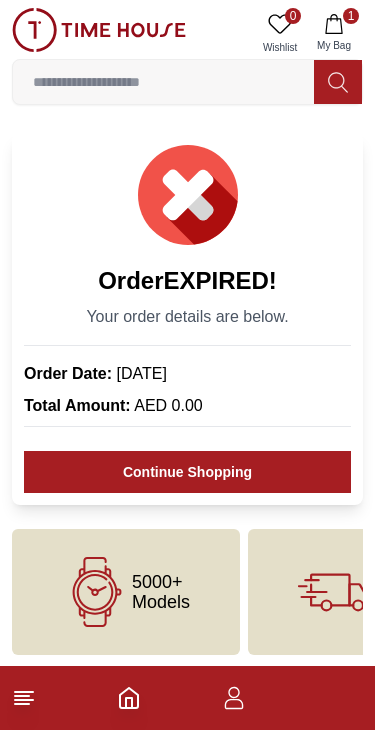 scroll, scrollTop: 0, scrollLeft: 0, axis: both 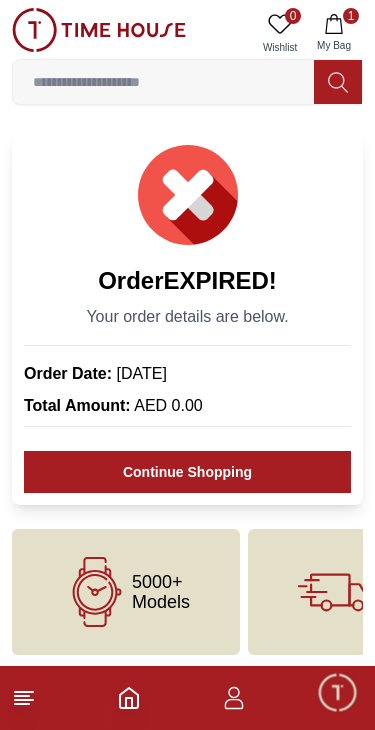 click 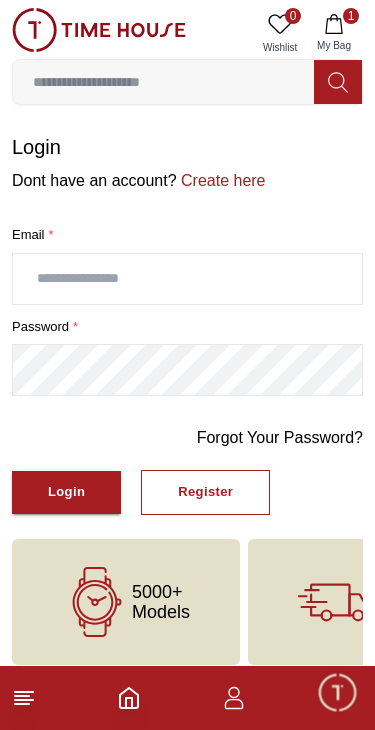 click 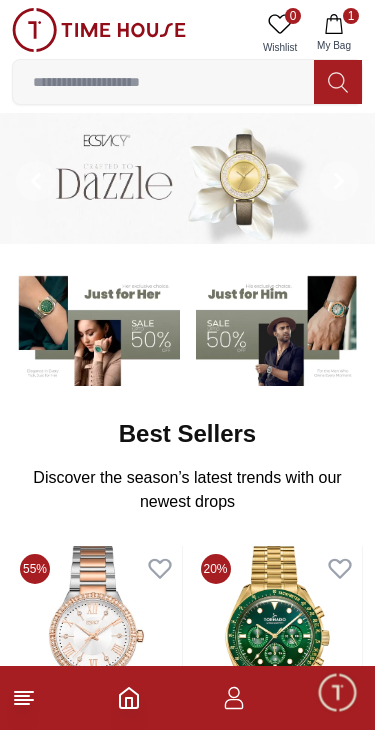 click 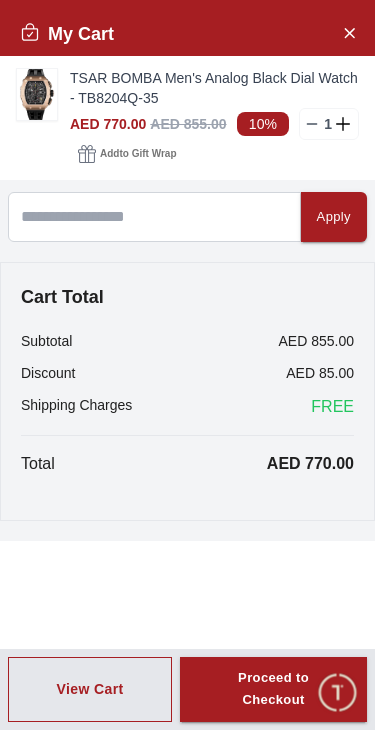 click on "Proceed to Checkout" at bounding box center (273, 690) 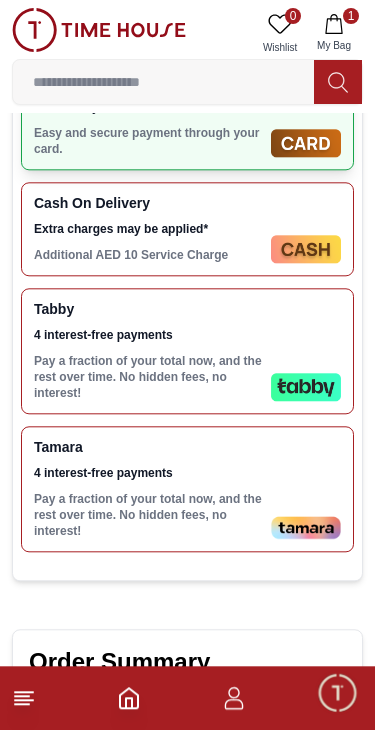 click on "Tamara 4 interest-free payments Pay a fraction of your total now, and the rest over time. No hidden fees, no interest!" at bounding box center (187, 489) 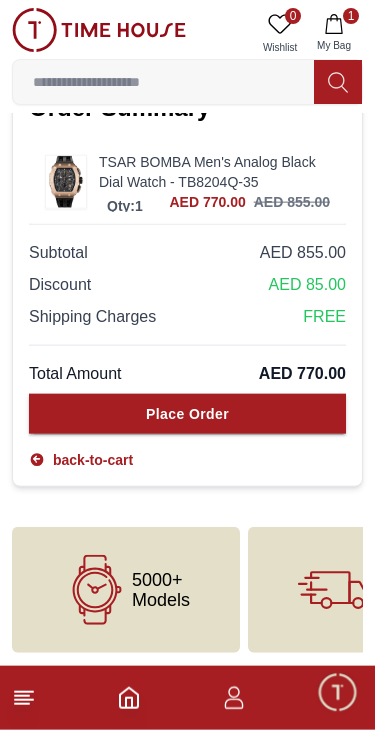 scroll, scrollTop: 1383, scrollLeft: 0, axis: vertical 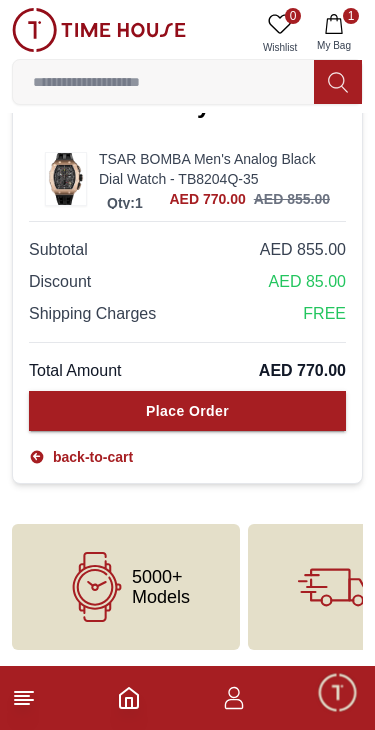 click on "Place Order" at bounding box center (187, 411) 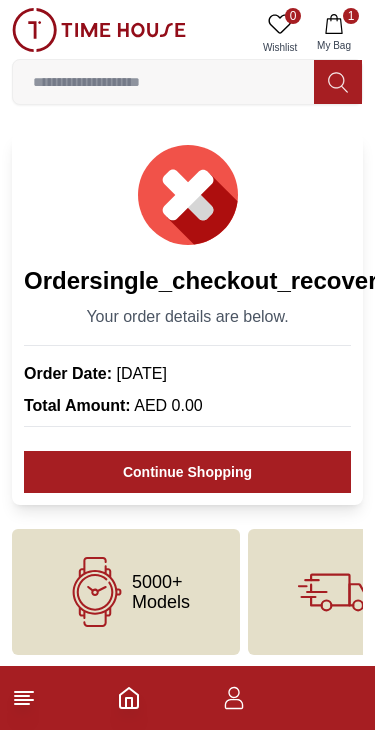 scroll, scrollTop: 0, scrollLeft: 0, axis: both 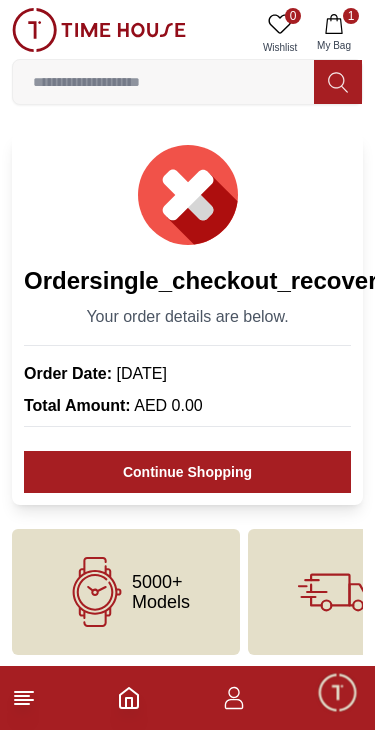 click 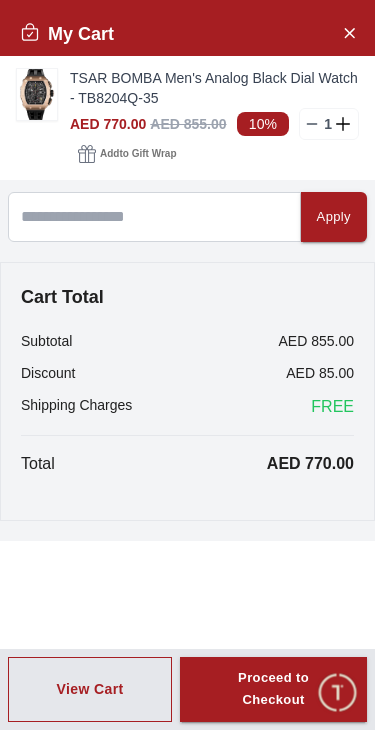 click on "Proceed to Checkout" at bounding box center (273, 690) 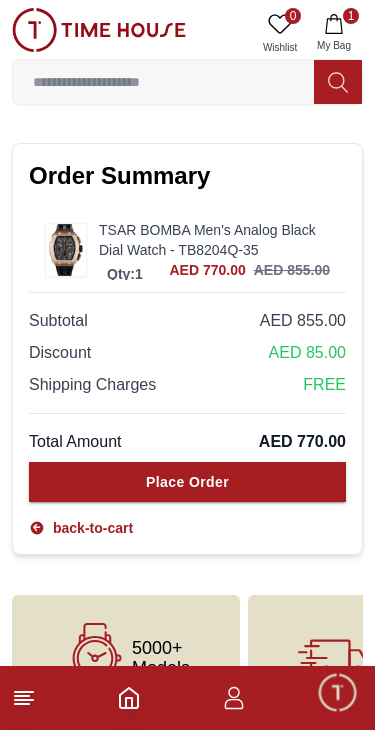 scroll, scrollTop: 1314, scrollLeft: 0, axis: vertical 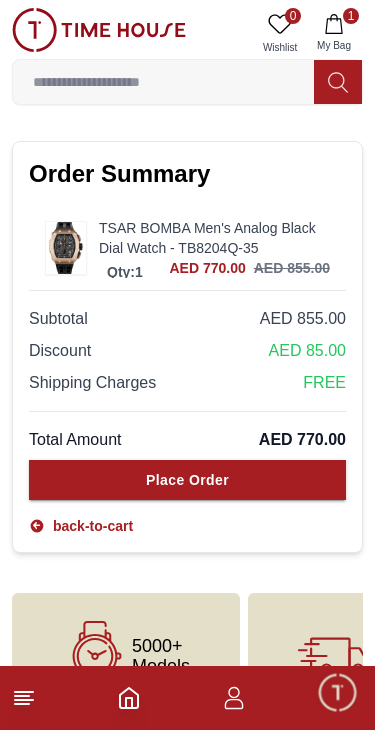 click on "Place Order" at bounding box center [187, 480] 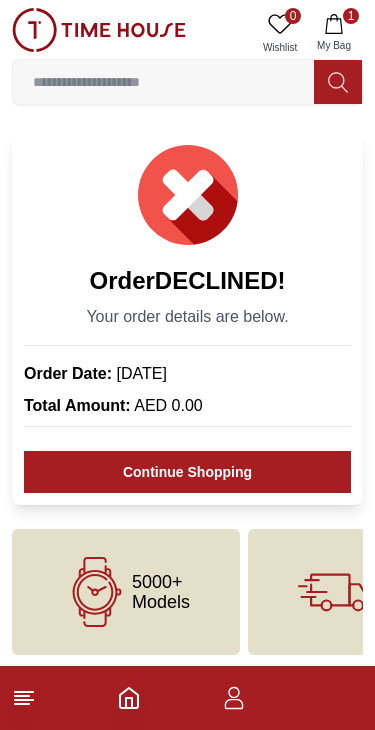 scroll, scrollTop: 0, scrollLeft: 0, axis: both 